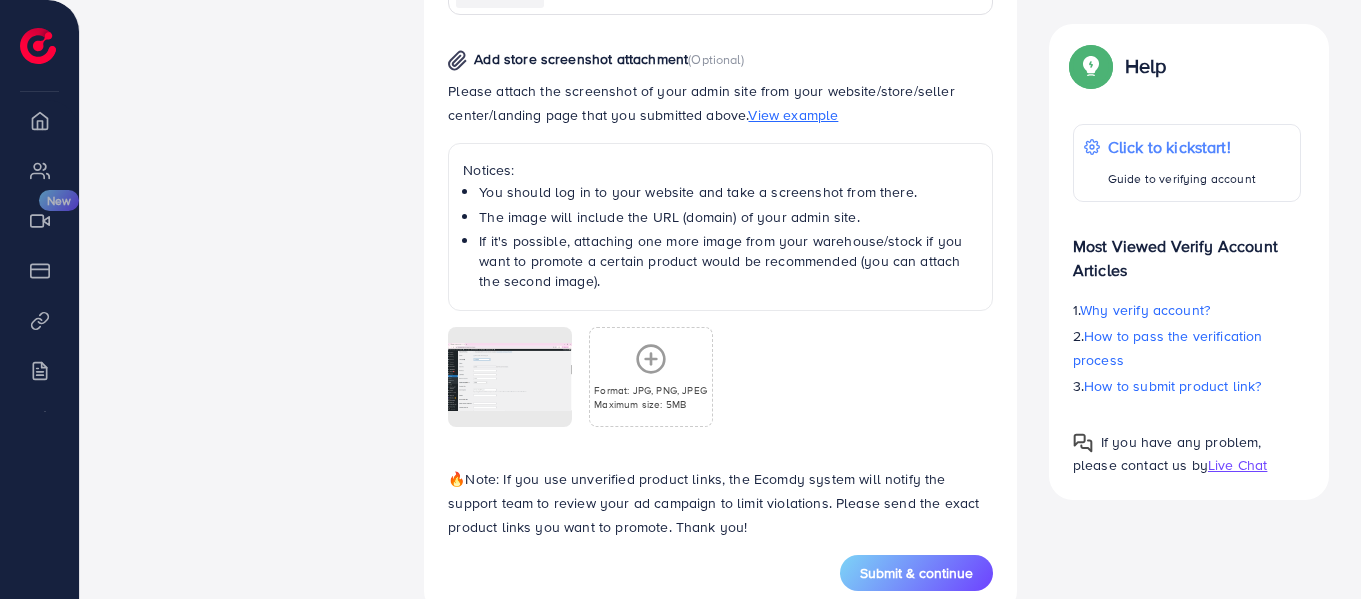 scroll, scrollTop: 1506, scrollLeft: 0, axis: vertical 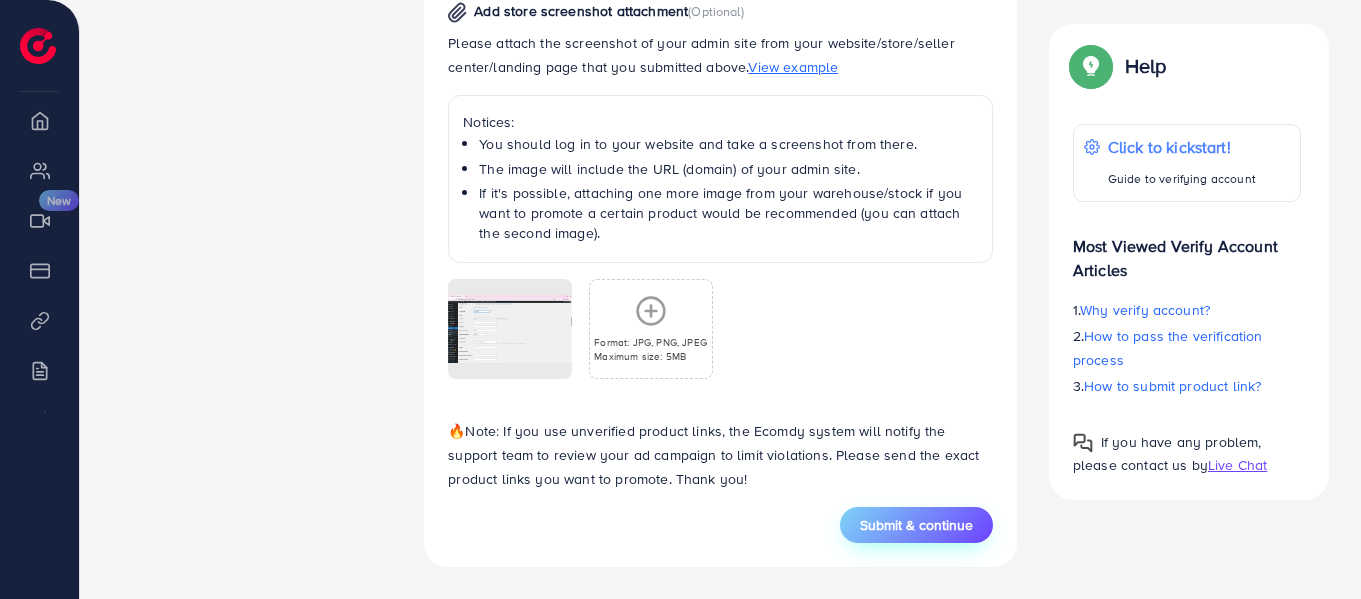 click on "Submit & continue" at bounding box center [916, 525] 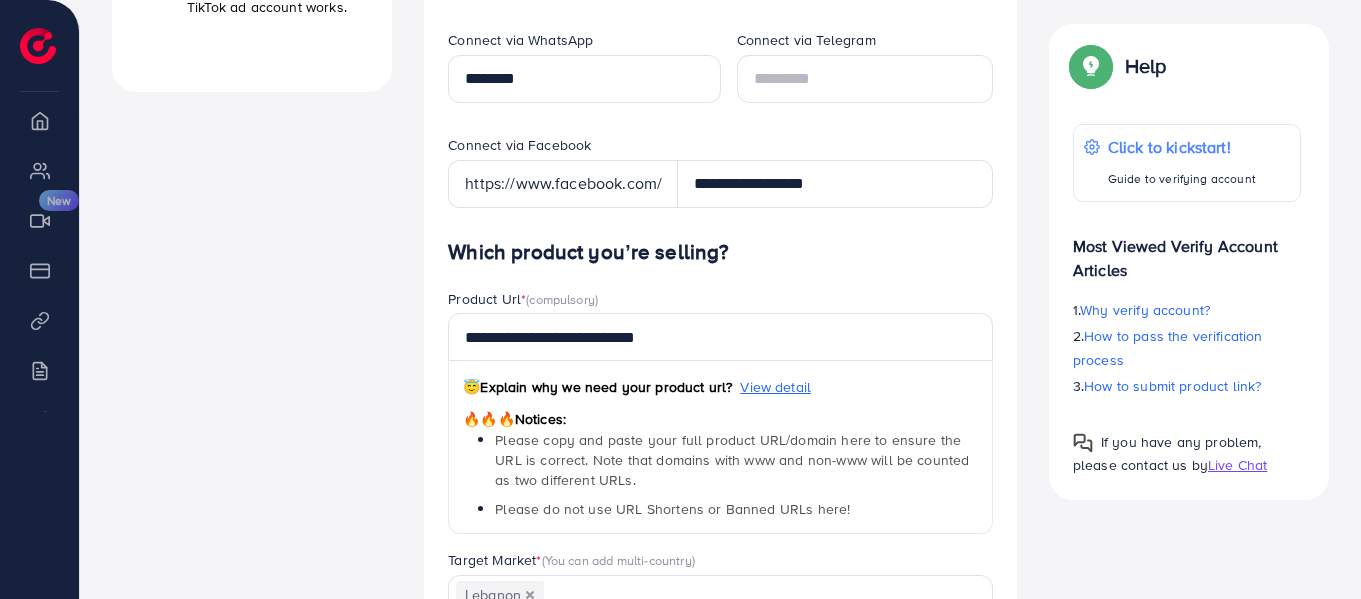scroll, scrollTop: 906, scrollLeft: 0, axis: vertical 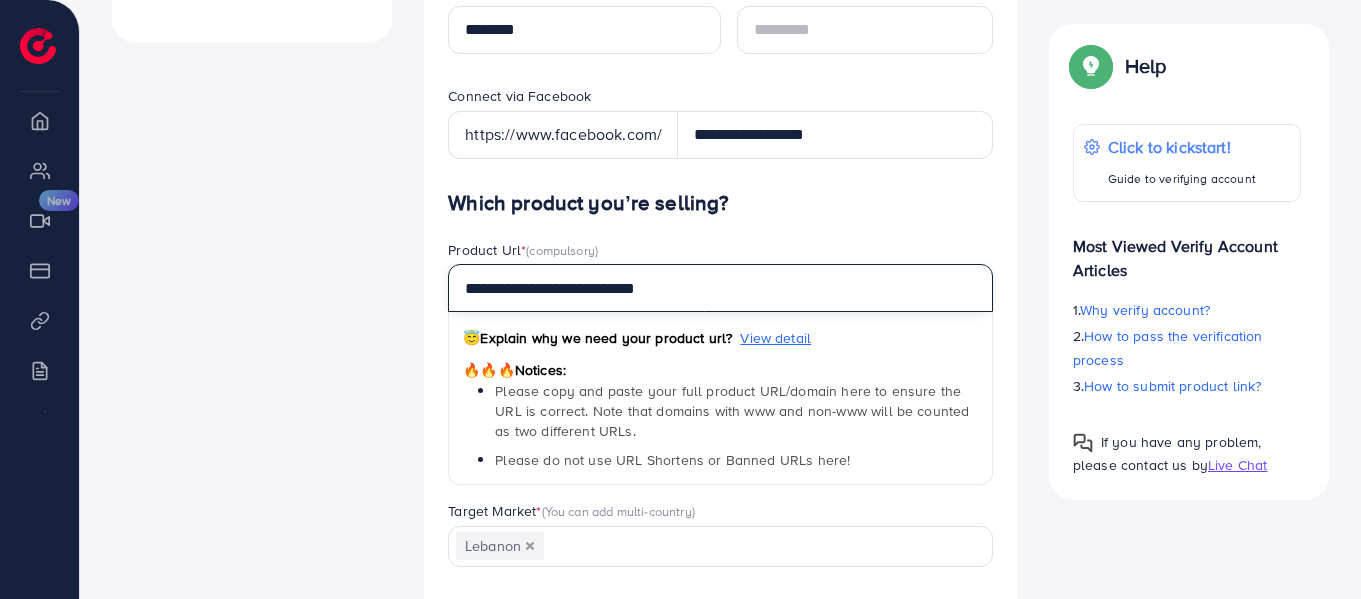 click on "**********" at bounding box center [720, 288] 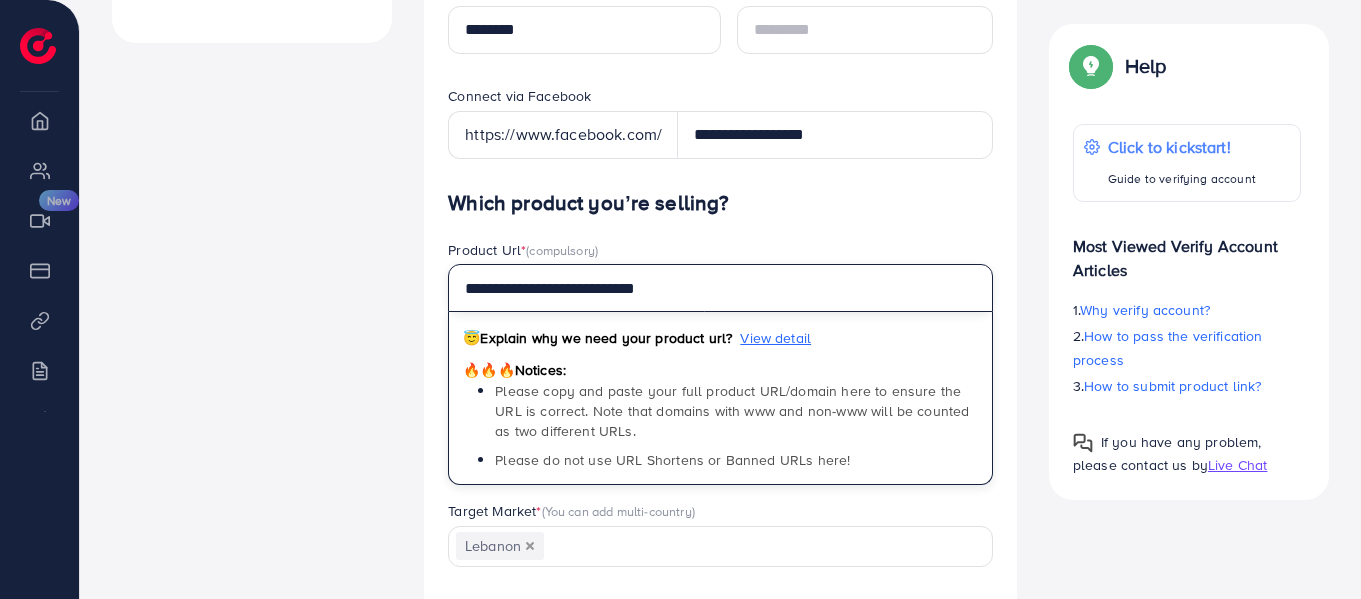 click on "**********" at bounding box center [720, 288] 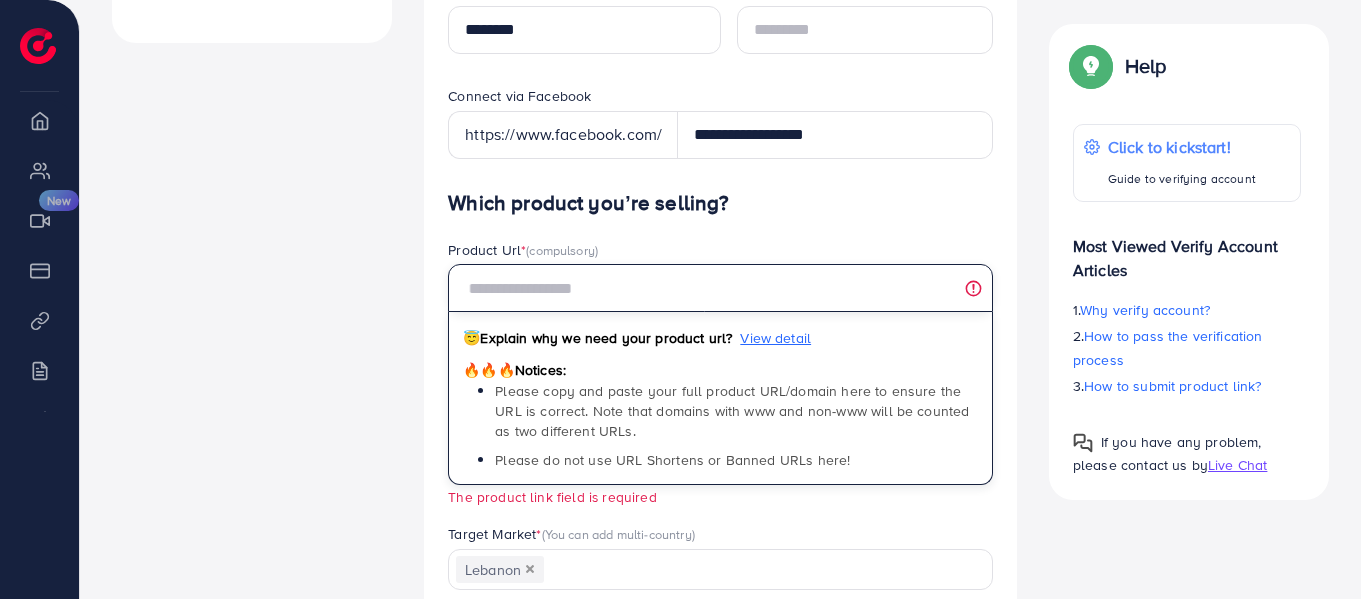paste on "**********" 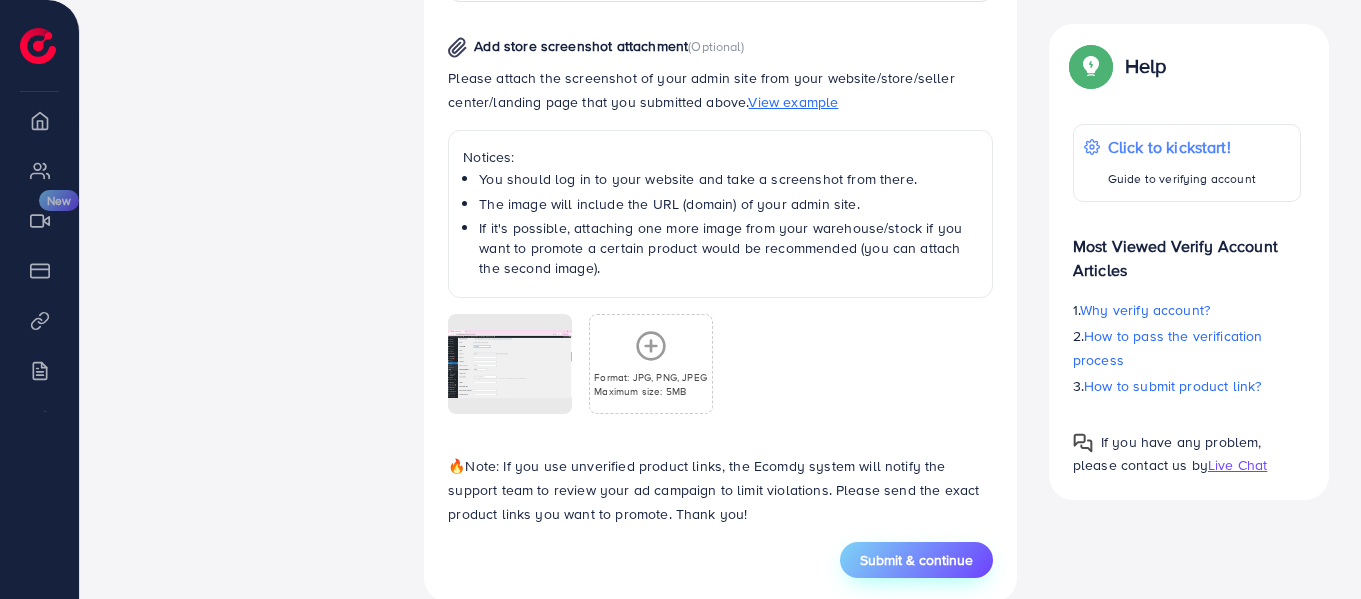 scroll, scrollTop: 1506, scrollLeft: 0, axis: vertical 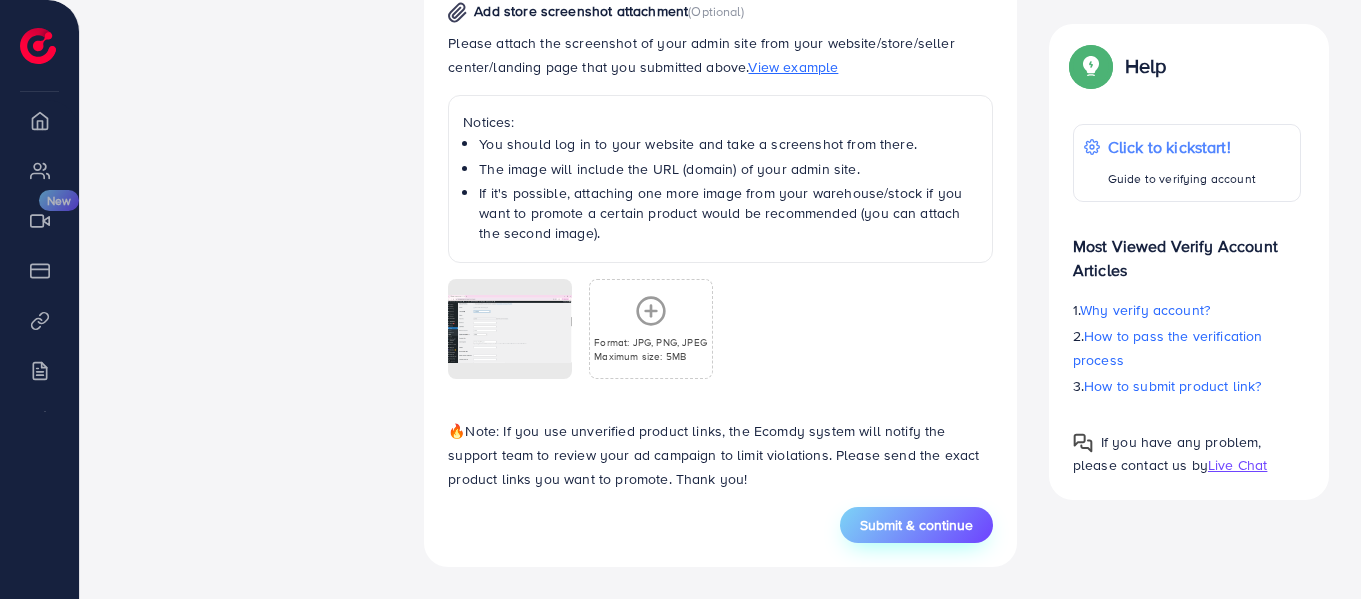 type on "**********" 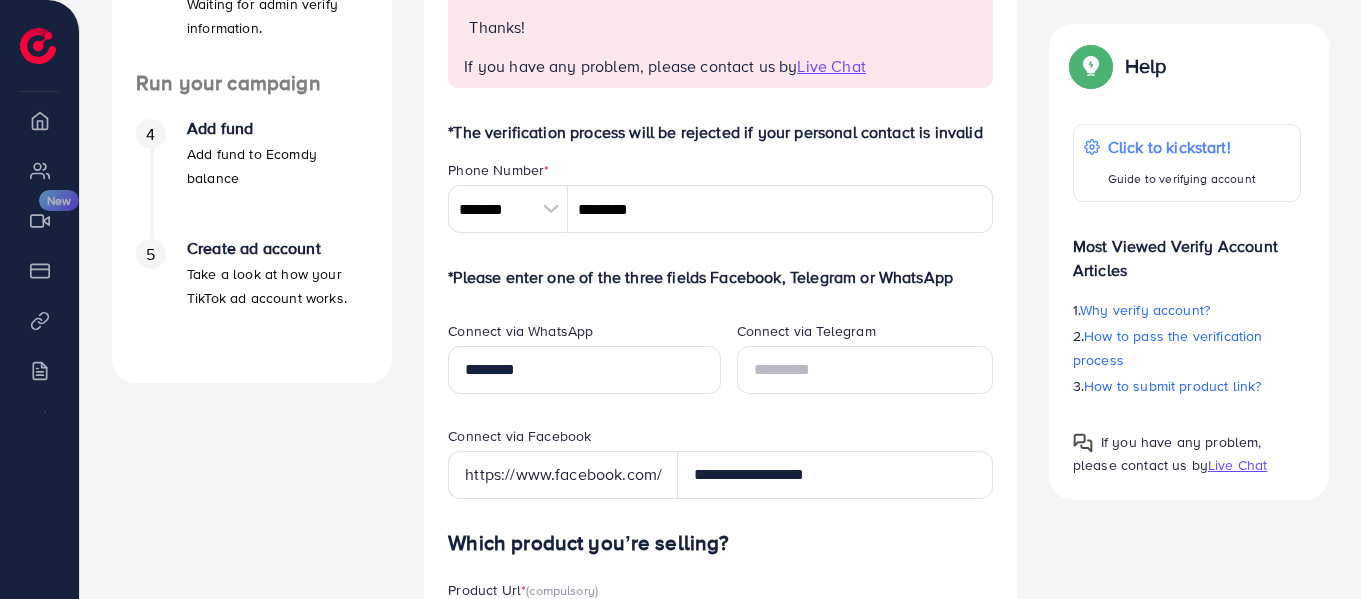 scroll, scrollTop: 506, scrollLeft: 0, axis: vertical 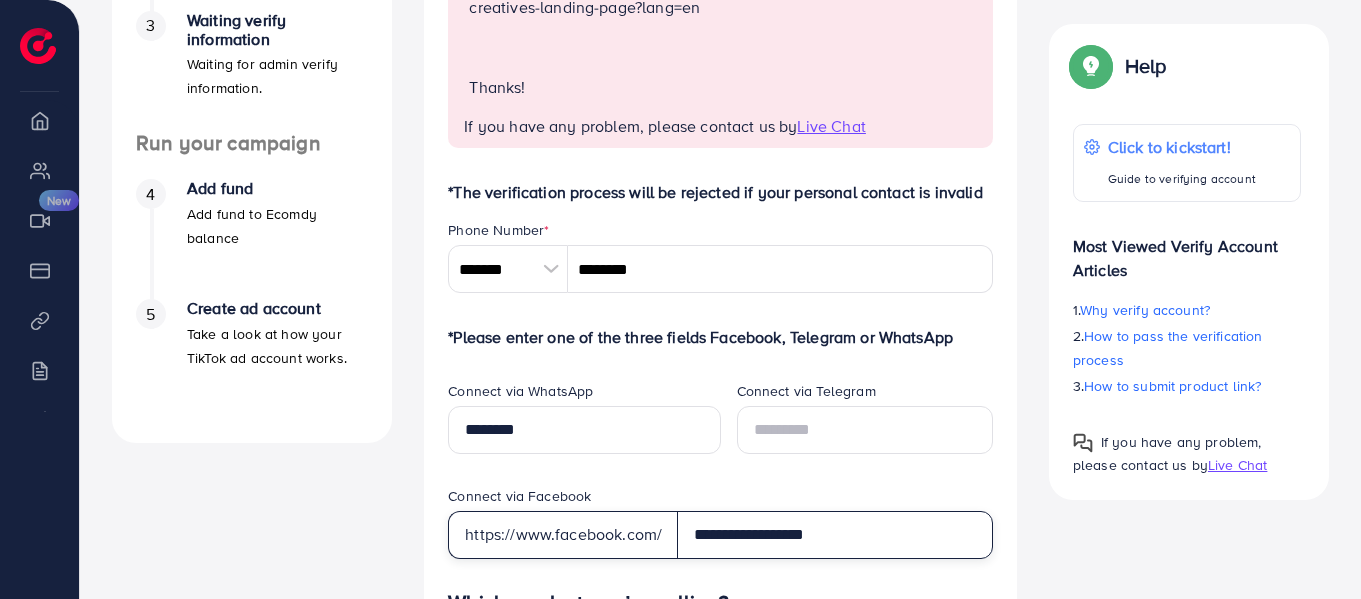 click on "**********" at bounding box center [835, 535] 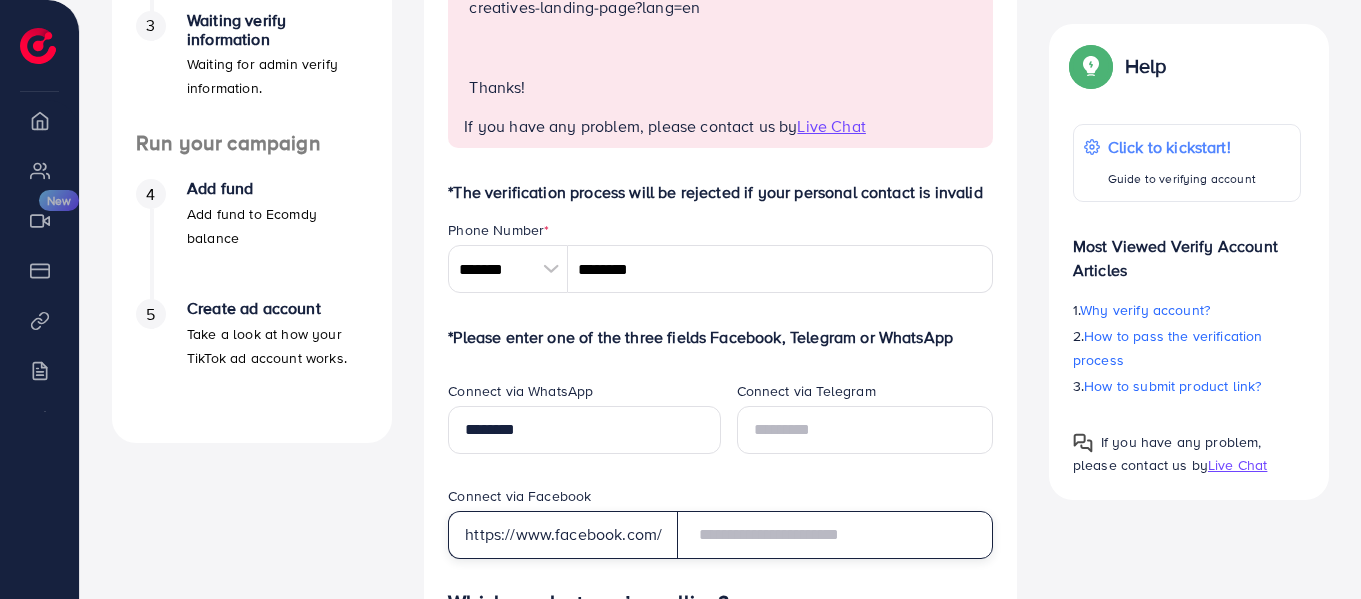 paste on "**********" 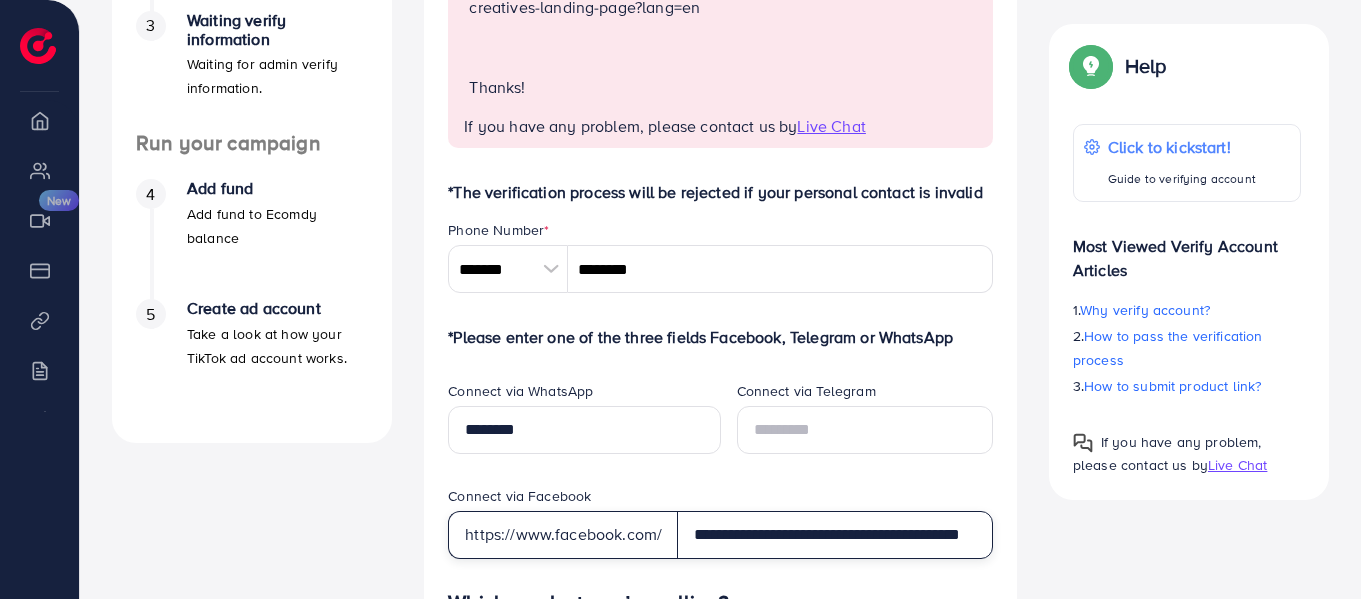 scroll, scrollTop: 0, scrollLeft: 47, axis: horizontal 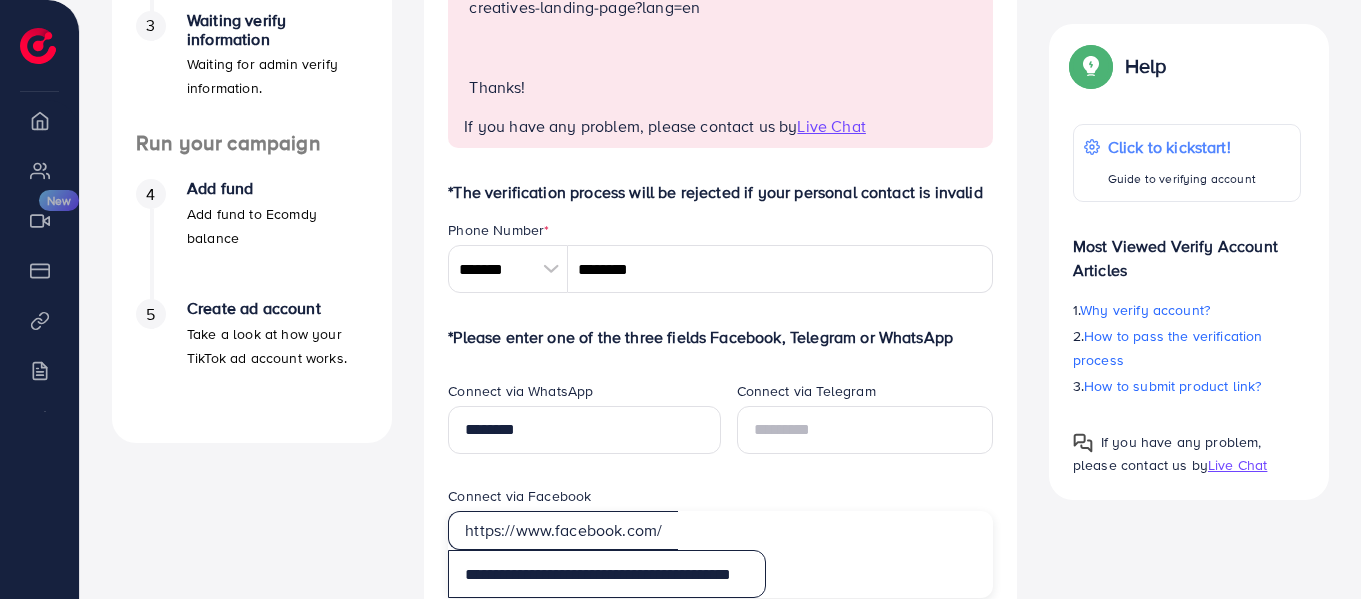 drag, startPoint x: 833, startPoint y: 536, endPoint x: 659, endPoint y: 515, distance: 175.26266 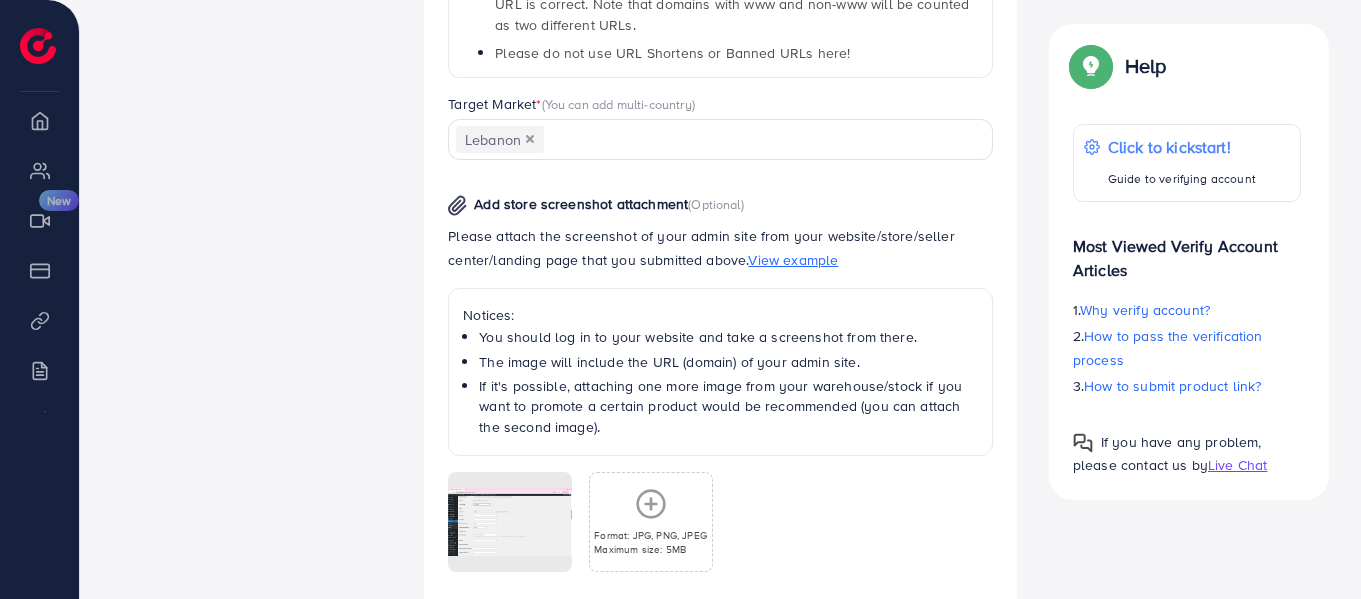 scroll, scrollTop: 1506, scrollLeft: 0, axis: vertical 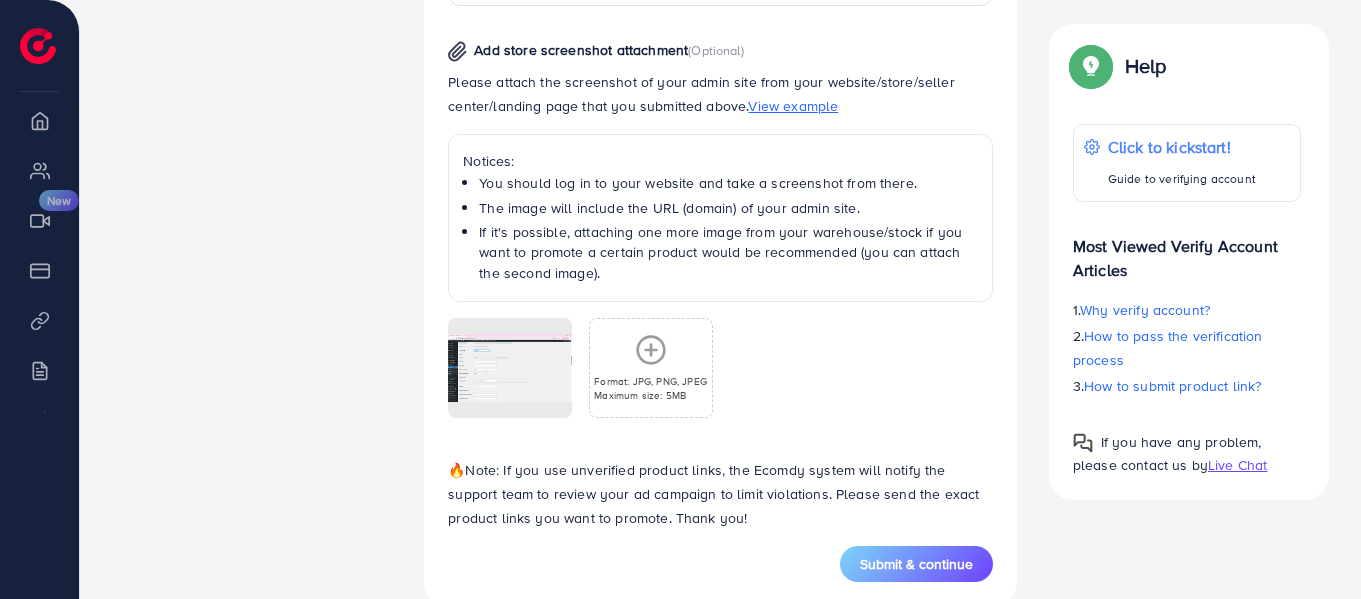 type on "**********" 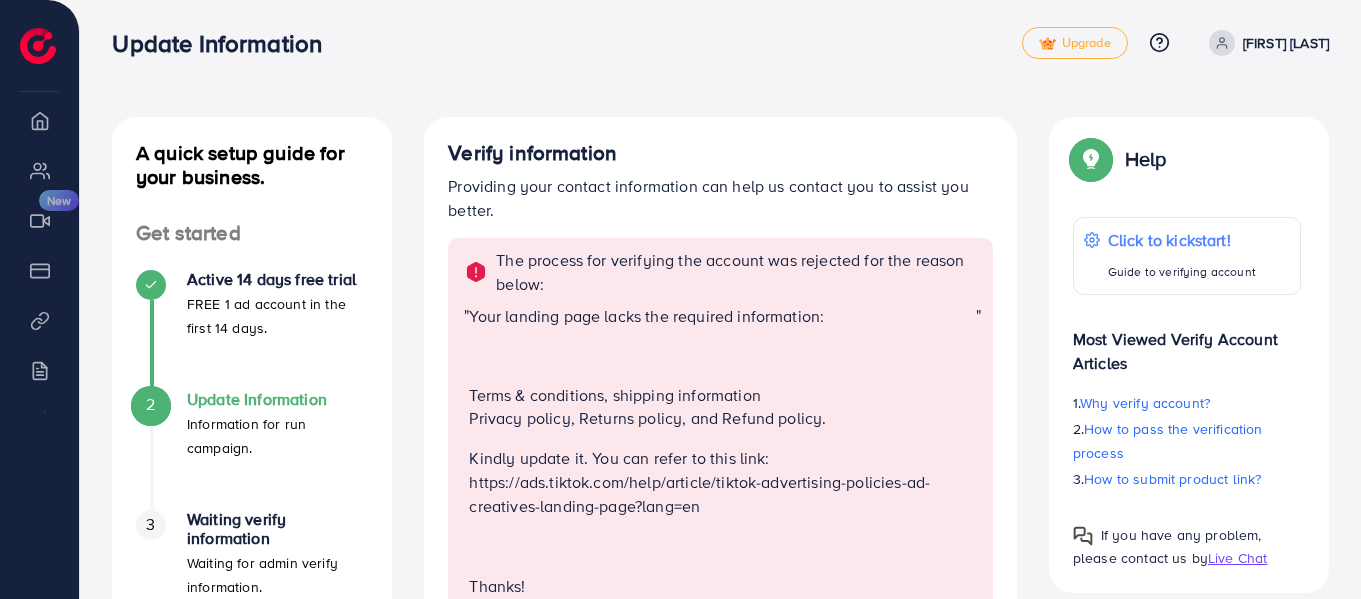 scroll, scrollTop: 6, scrollLeft: 0, axis: vertical 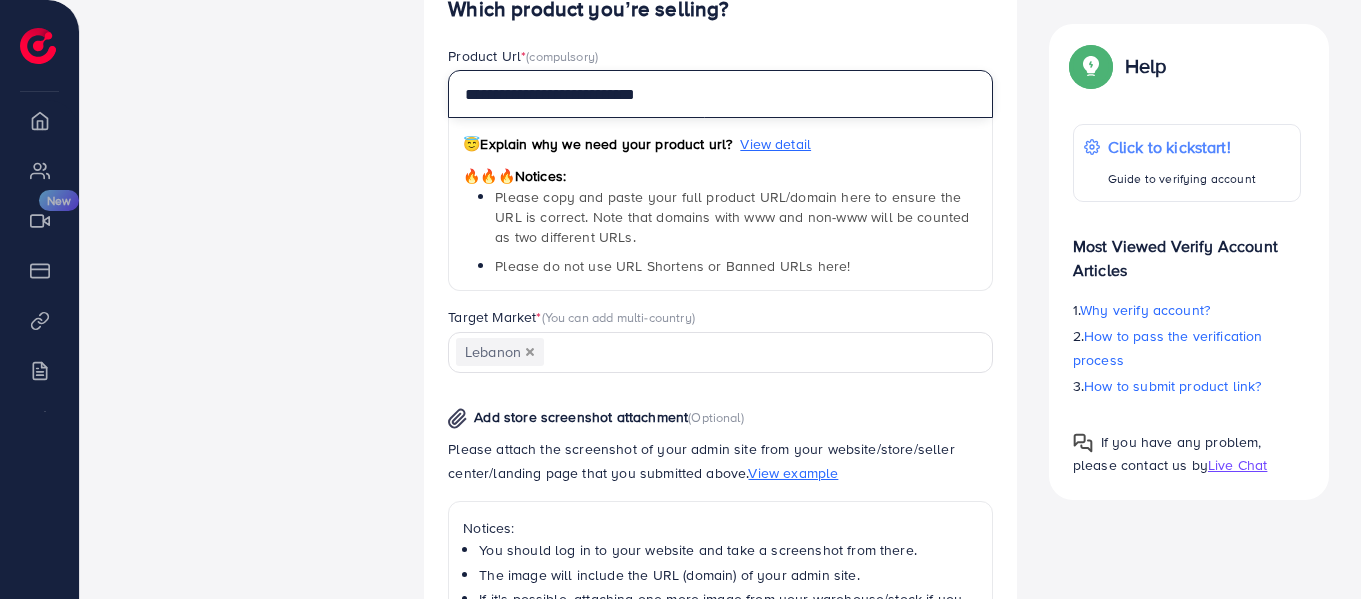 click on "**********" at bounding box center [720, 94] 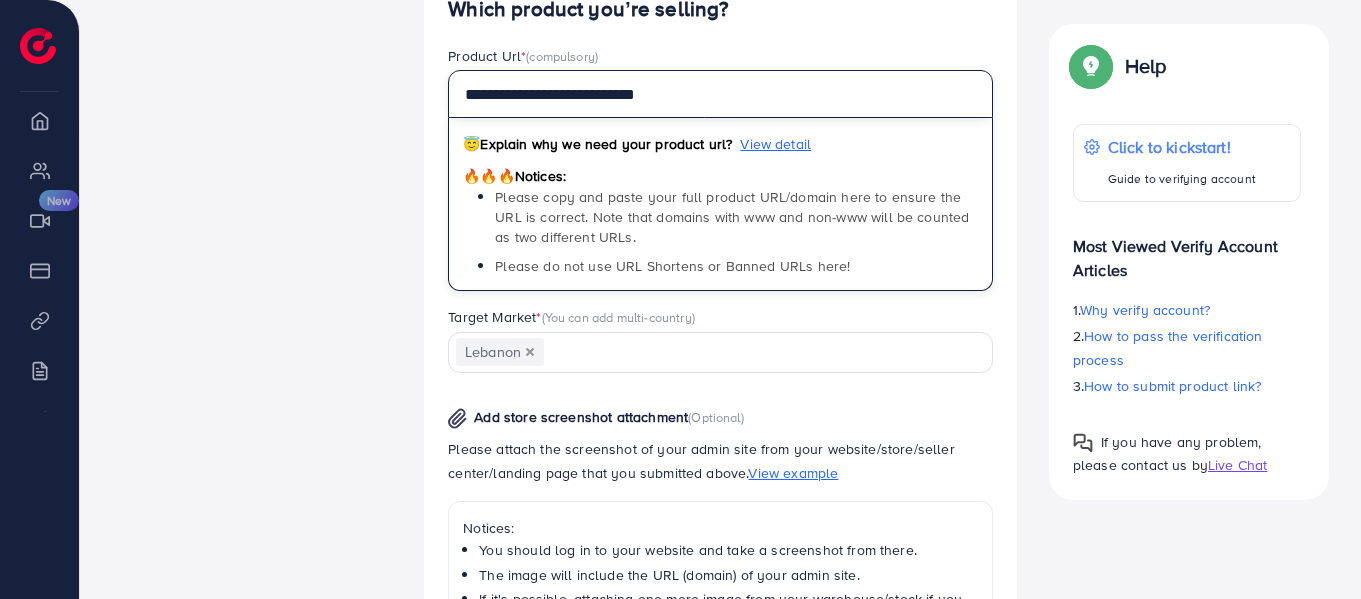 click on "**********" at bounding box center [720, 94] 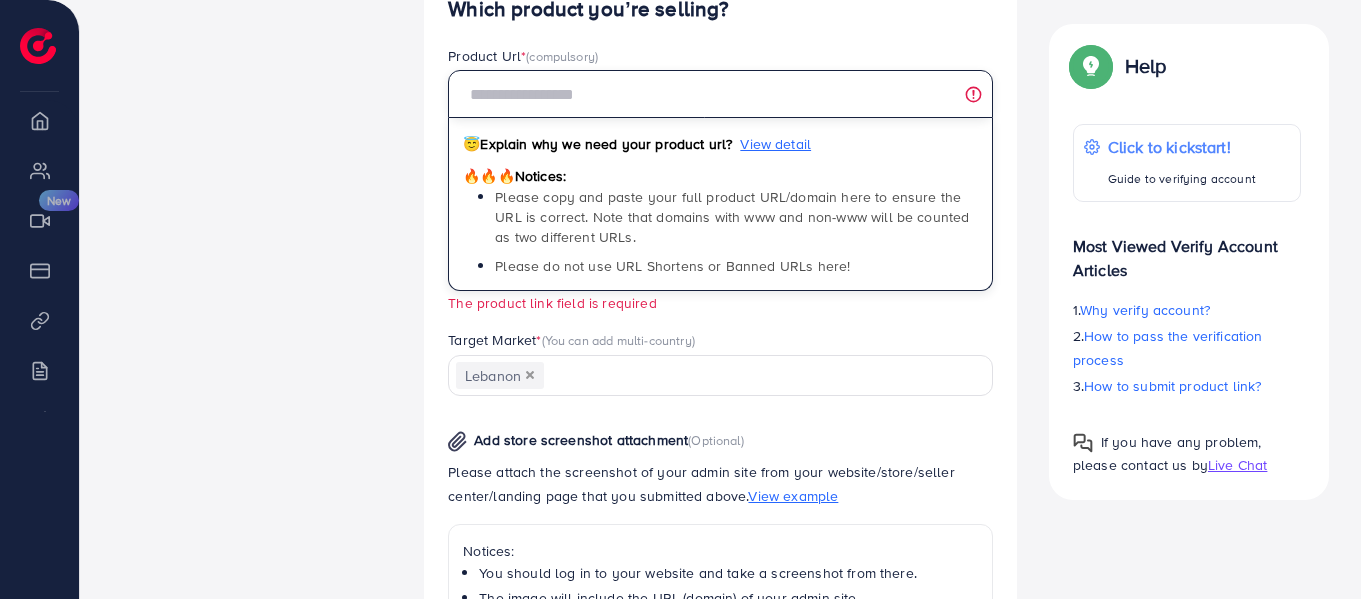 paste on "**********" 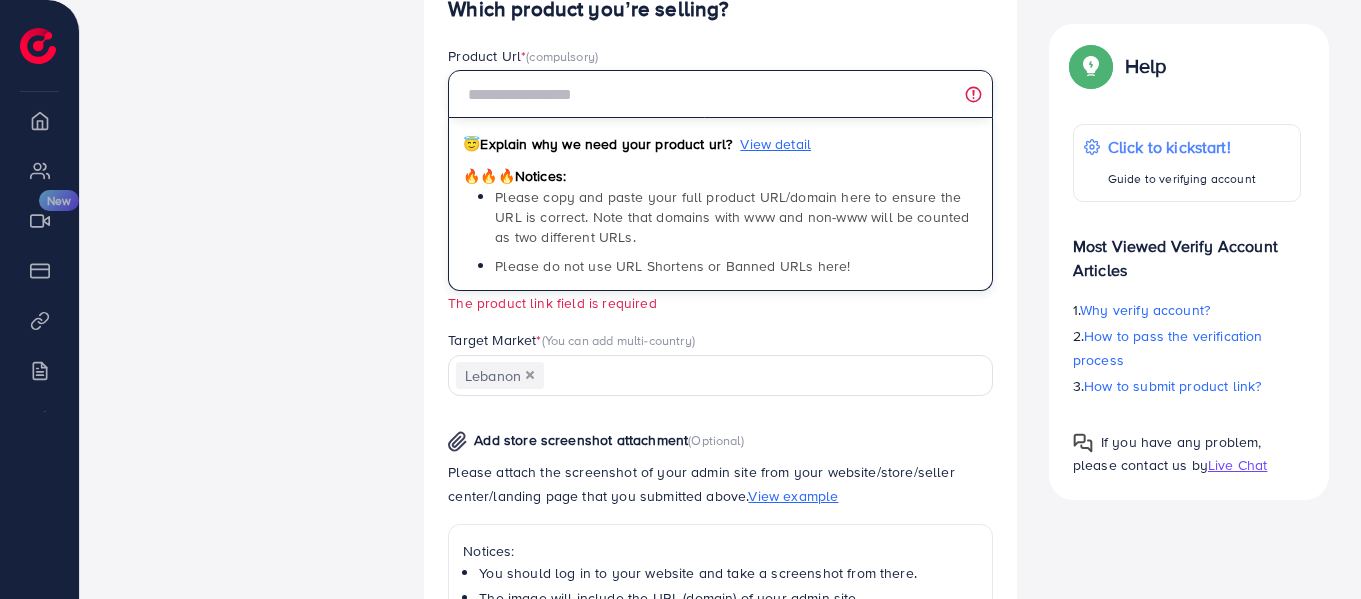 paste on "**********" 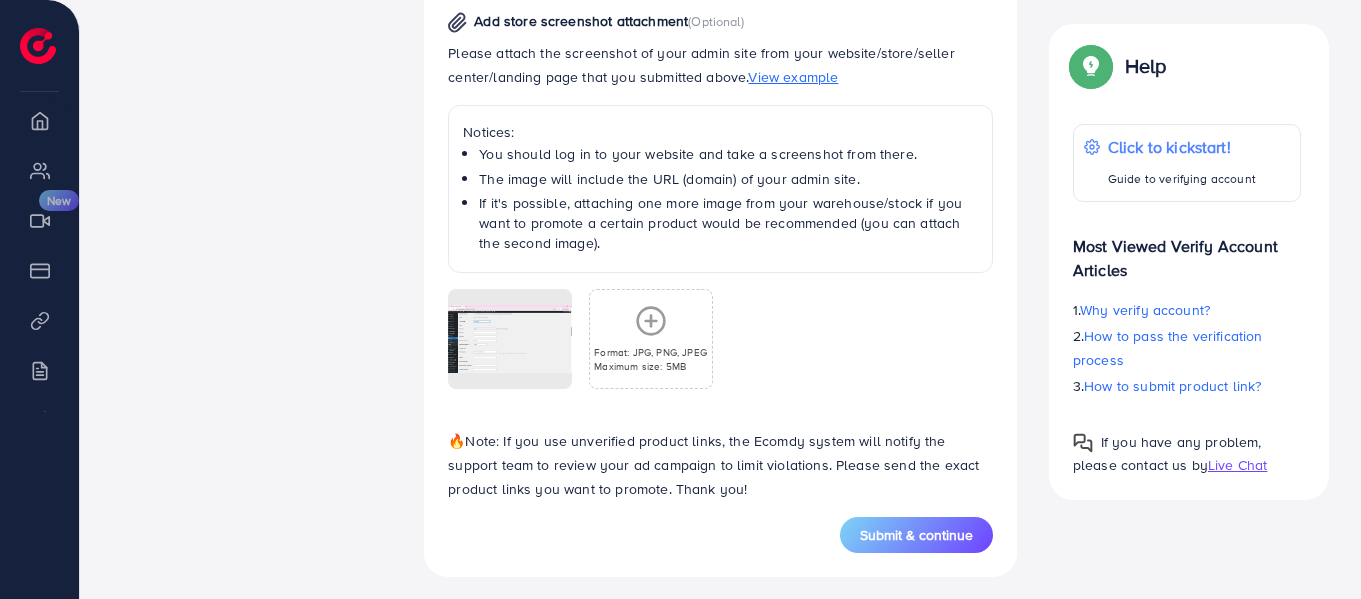 scroll, scrollTop: 1506, scrollLeft: 0, axis: vertical 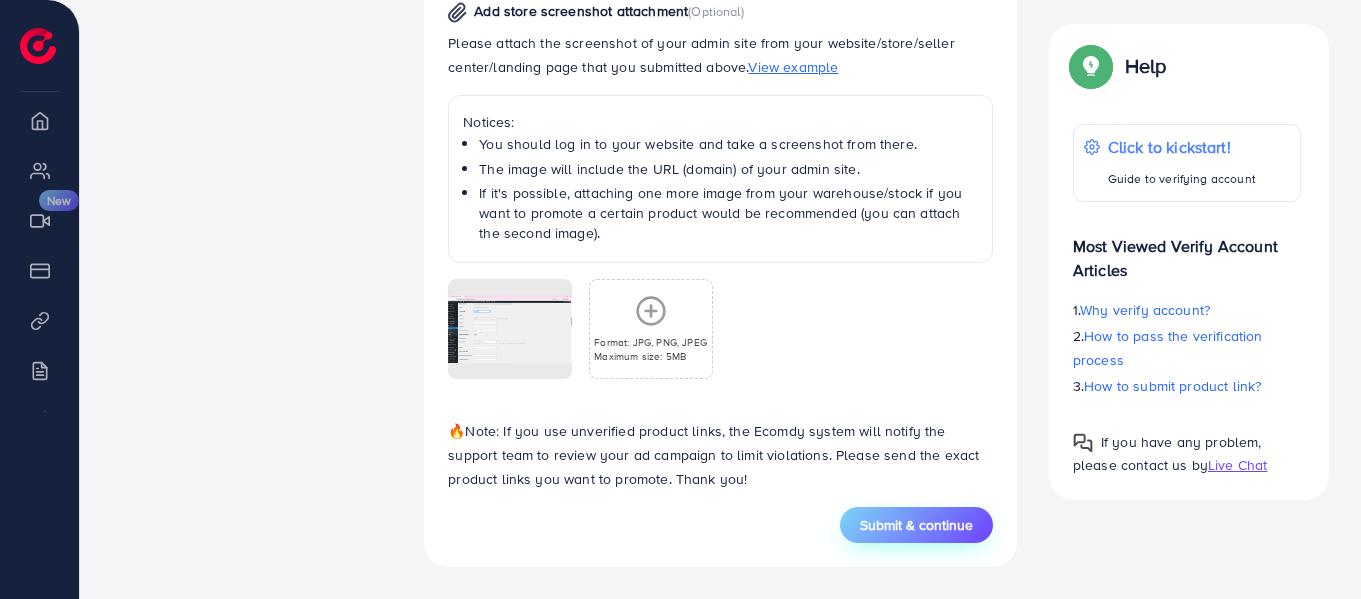 type on "**********" 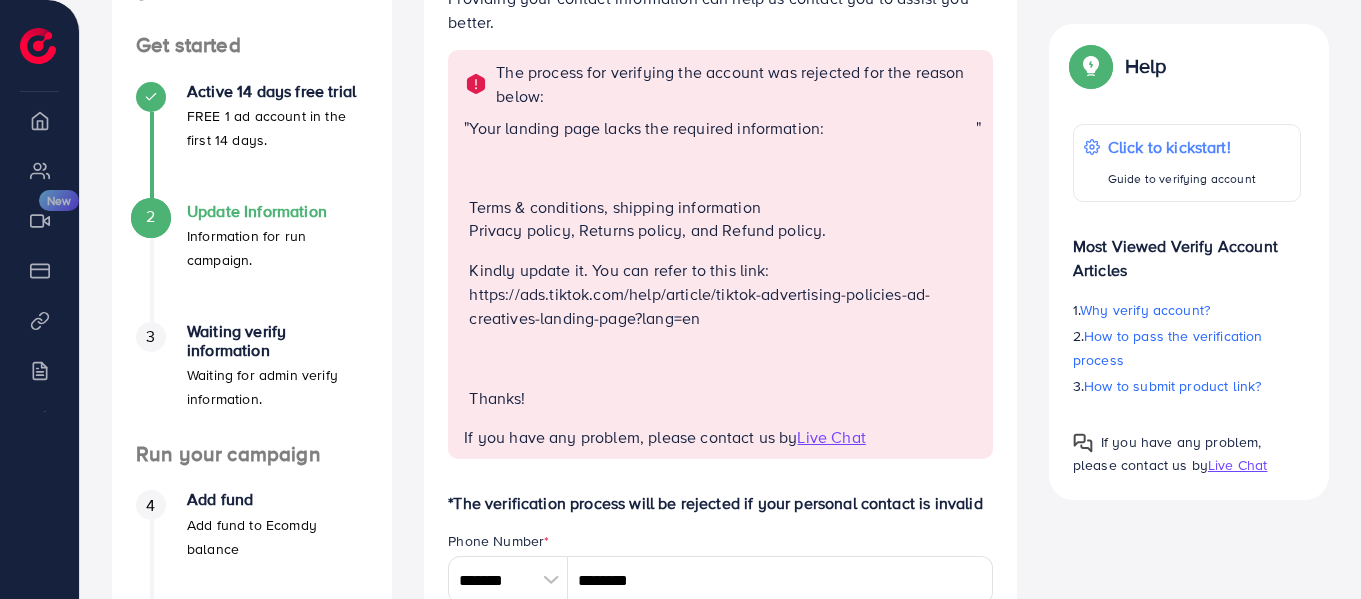 scroll, scrollTop: 6, scrollLeft: 0, axis: vertical 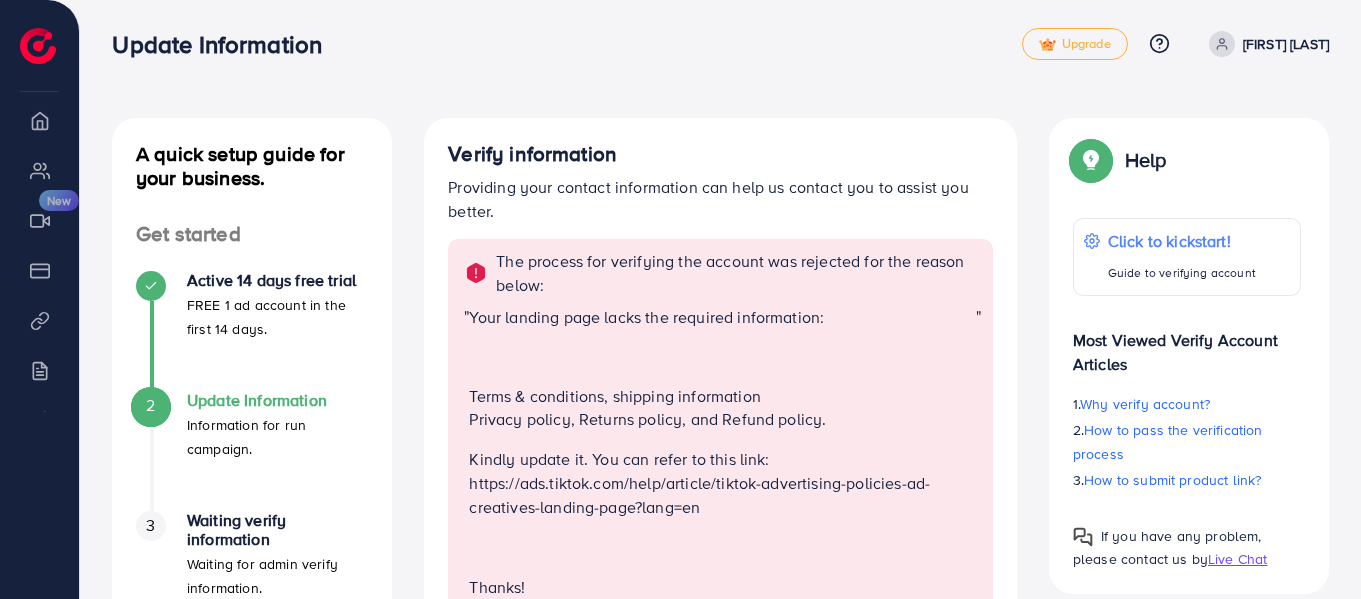 click at bounding box center [38, 46] 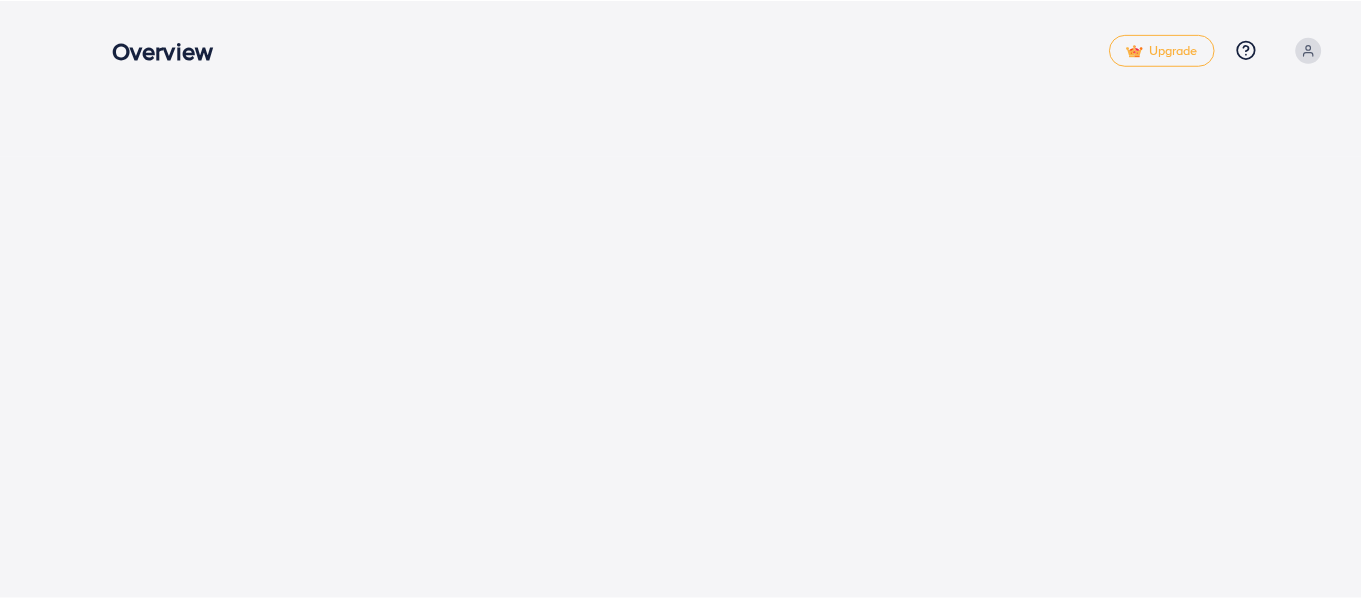 scroll, scrollTop: 0, scrollLeft: 0, axis: both 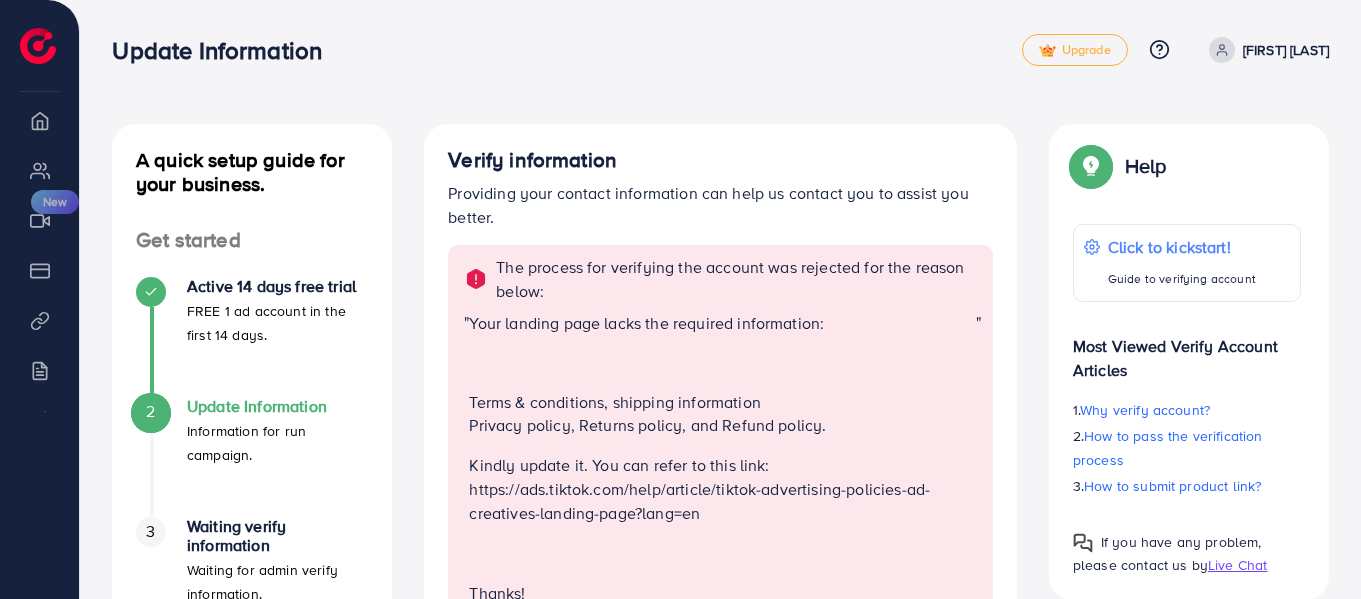 click on "Update Information" at bounding box center (277, 406) 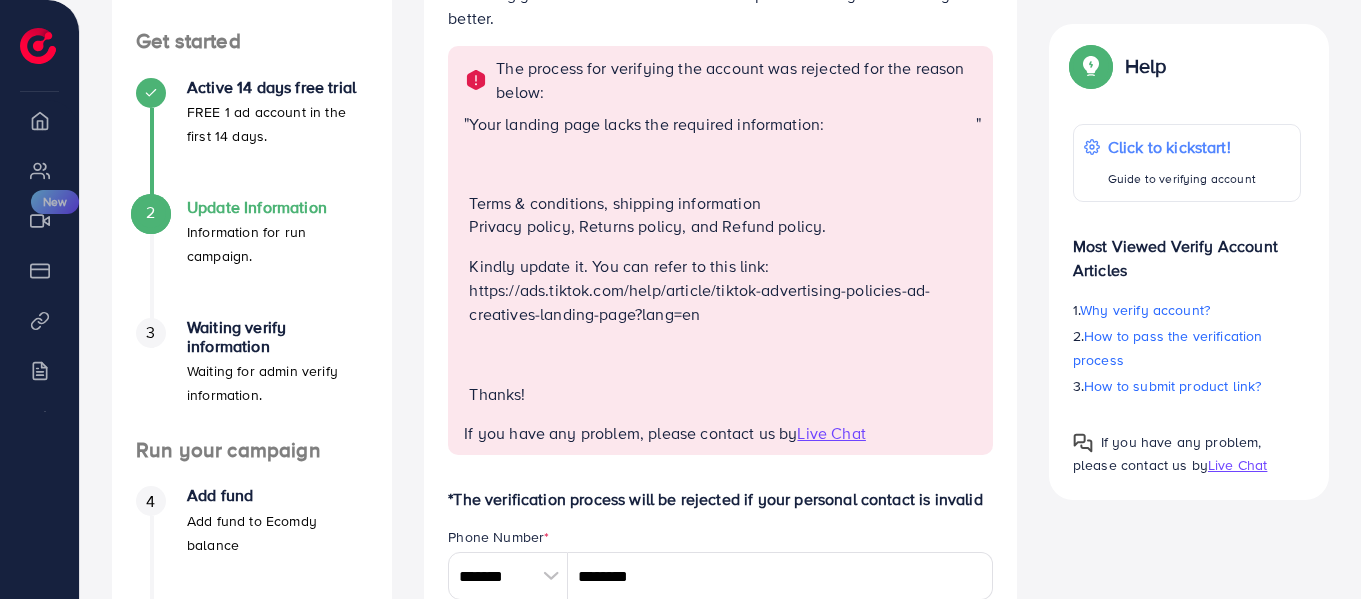 scroll, scrollTop: 200, scrollLeft: 0, axis: vertical 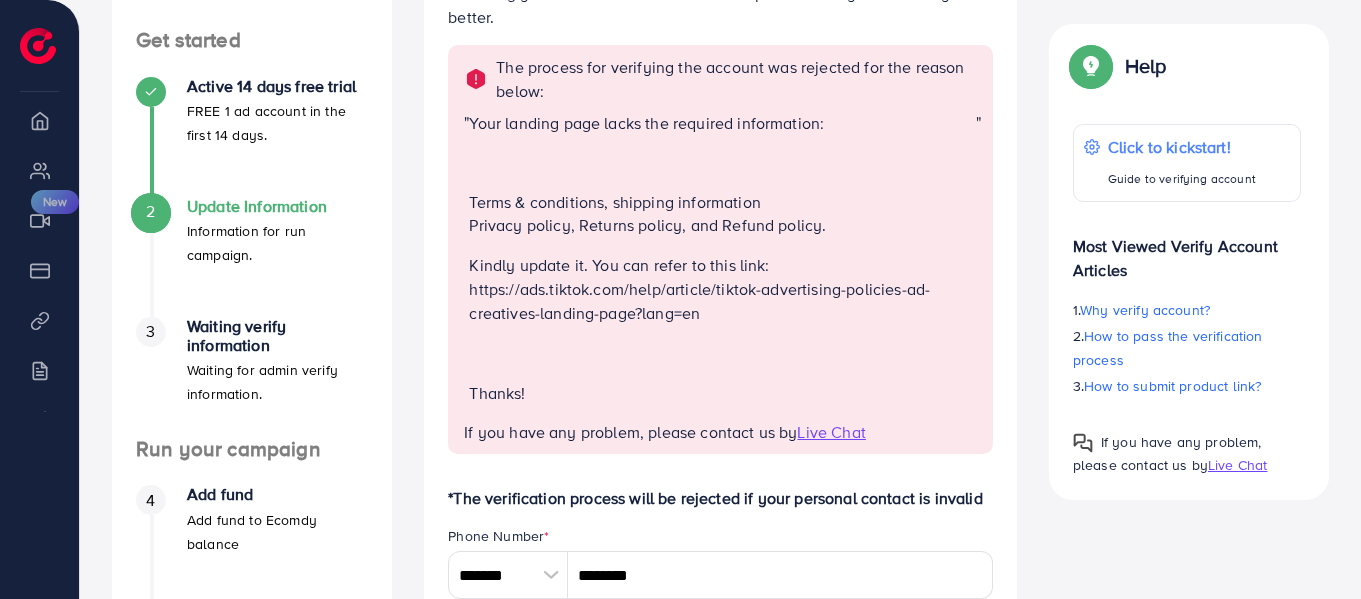 click on "Live Chat" at bounding box center [831, 432] 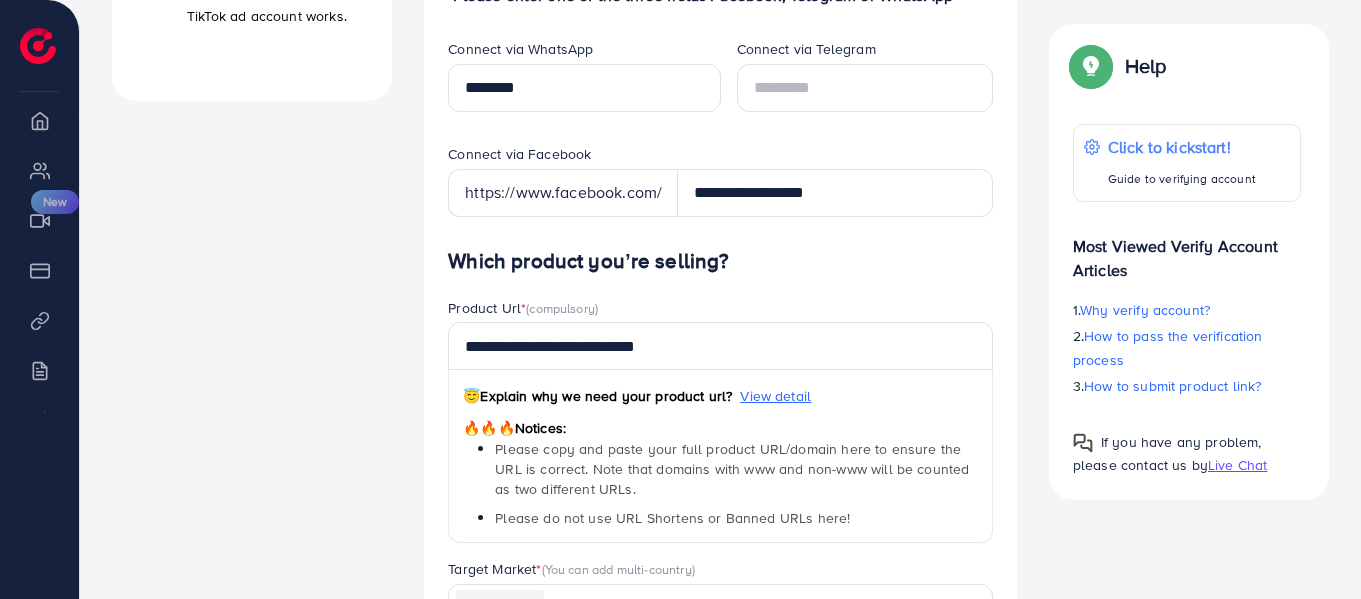 scroll, scrollTop: 806, scrollLeft: 0, axis: vertical 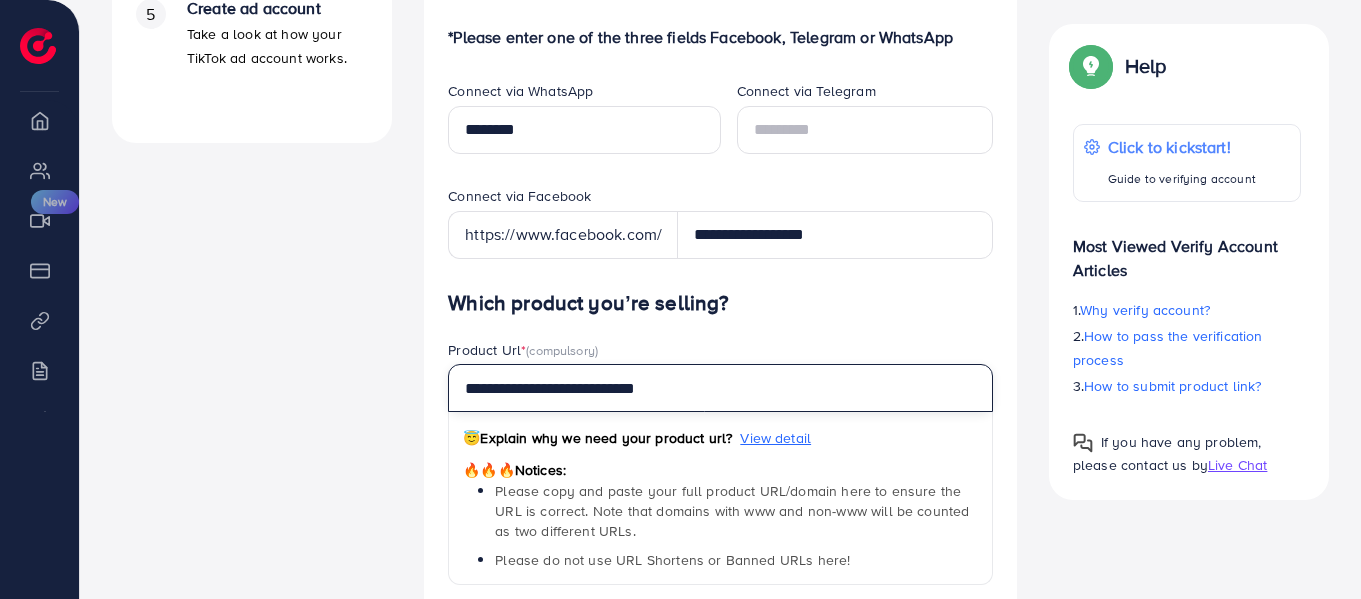 click on "**********" at bounding box center (720, 388) 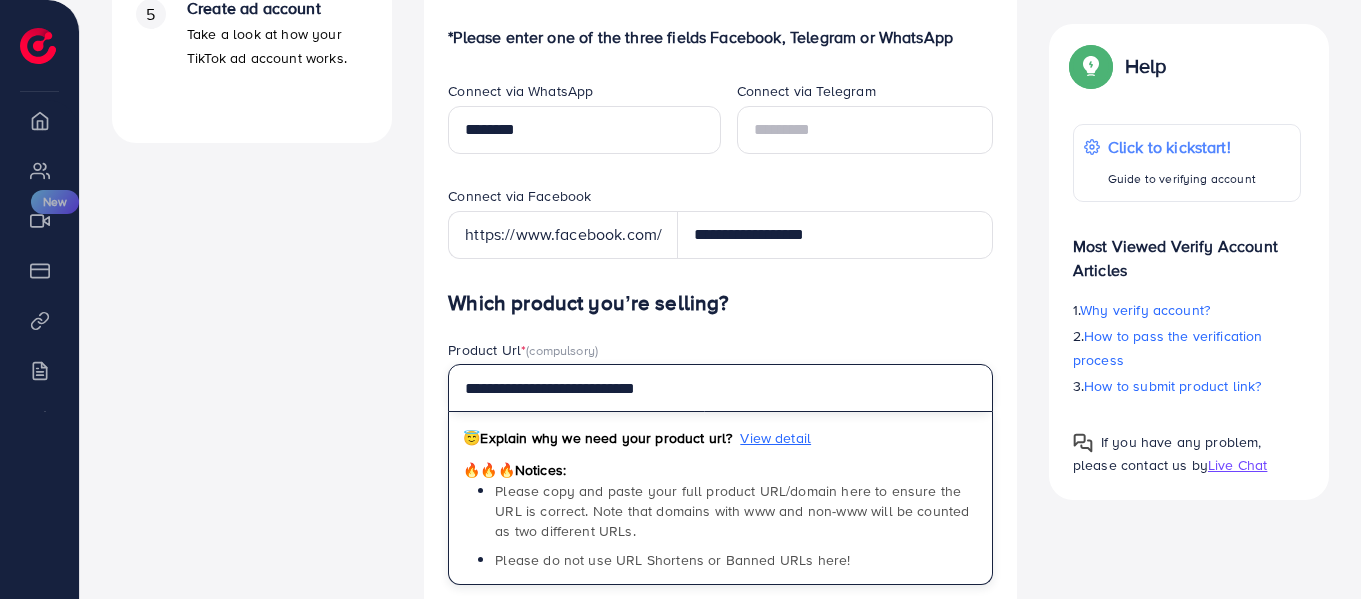 click on "**********" at bounding box center [720, 388] 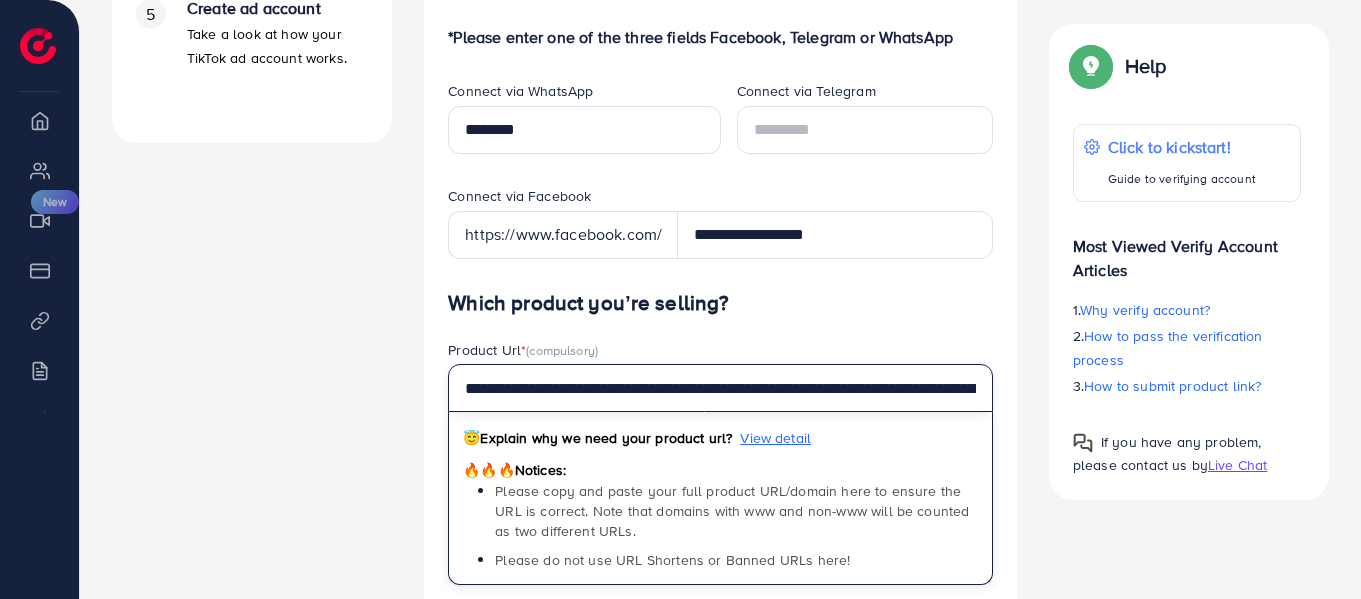 scroll, scrollTop: 0, scrollLeft: 171, axis: horizontal 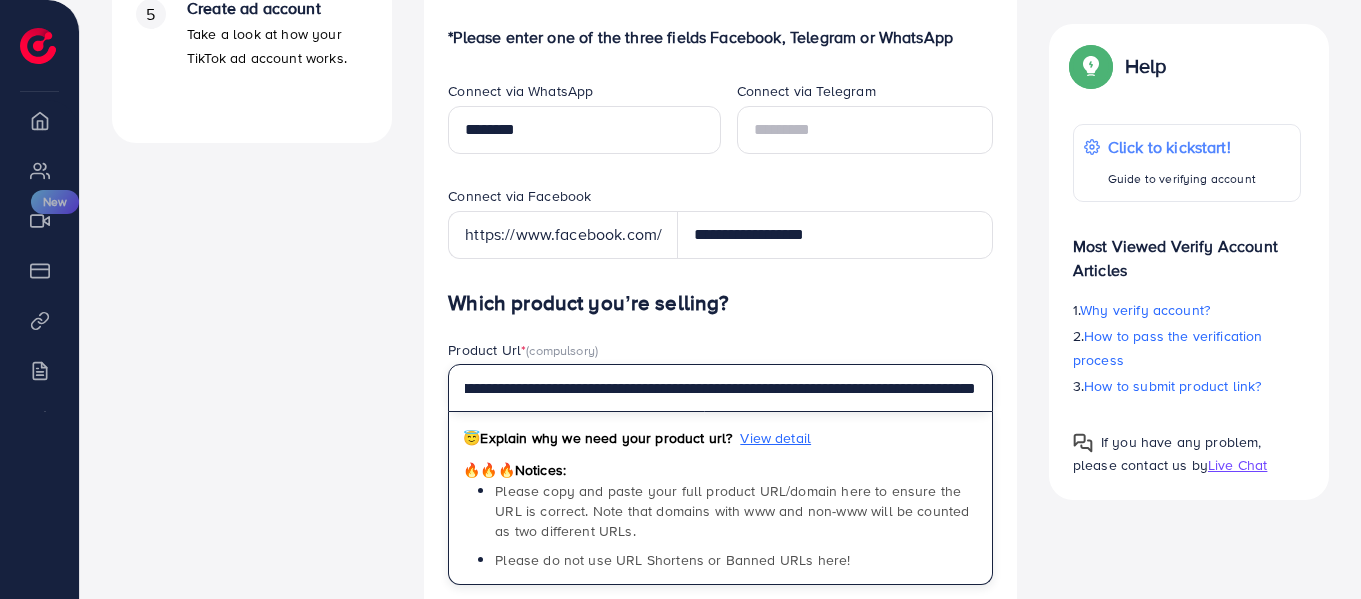 paste 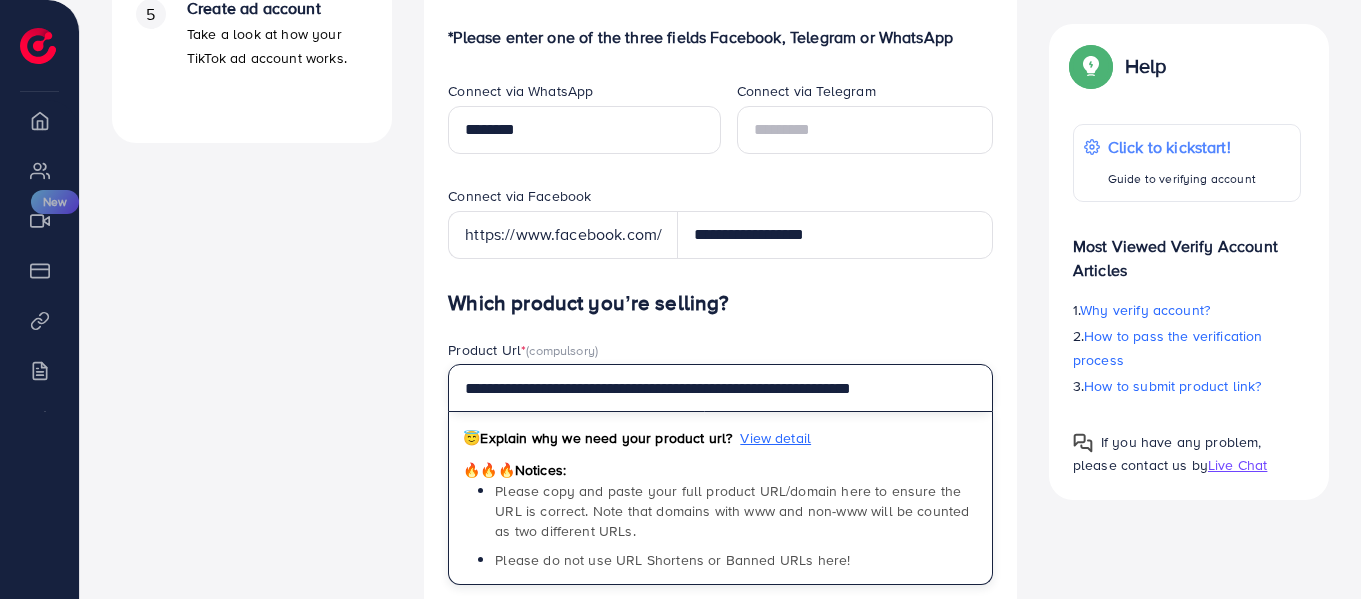 scroll, scrollTop: 0, scrollLeft: 0, axis: both 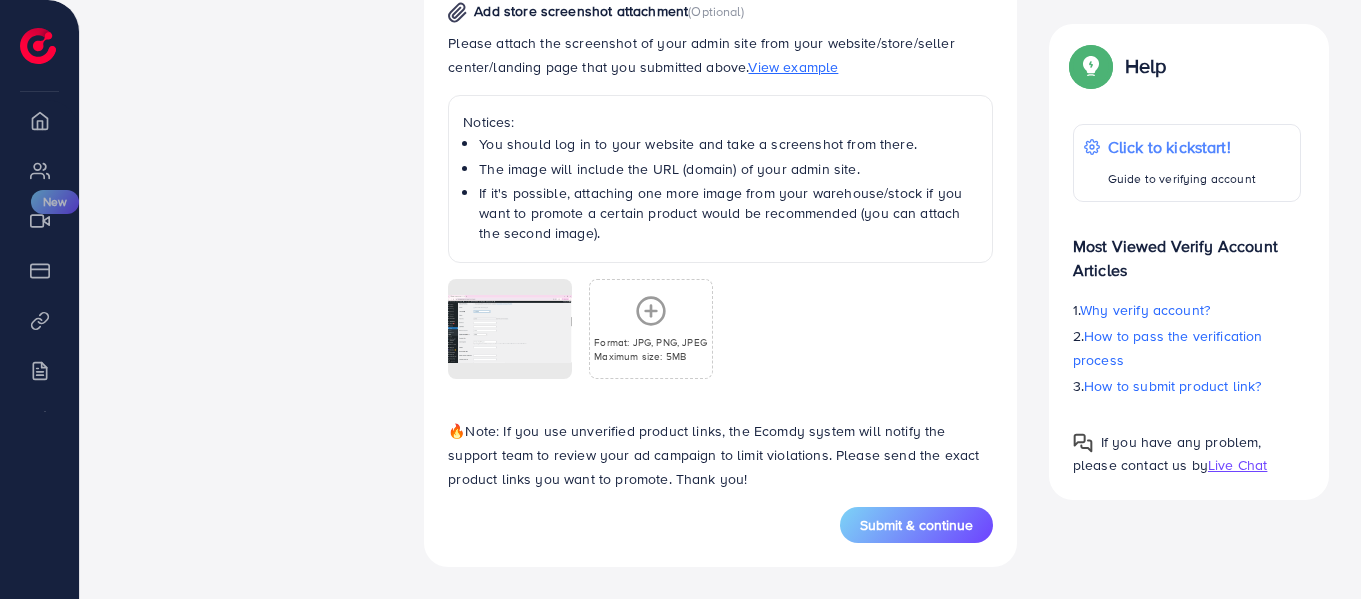 click on "🔥  Note: If you use unverified product links, the Ecomdy system will notify the support team to review your ad campaign to limit violations. Please send the exact product links you want to promote. Thank you!" at bounding box center [720, 451] 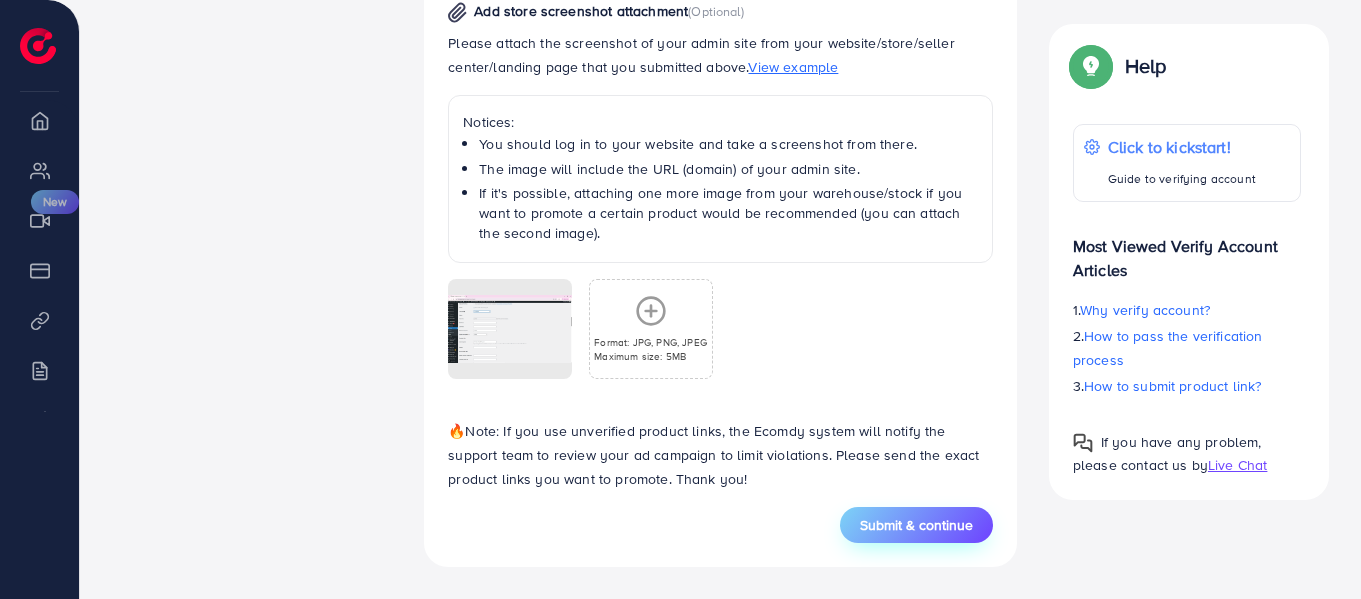 click on "Submit & continue" at bounding box center [916, 525] 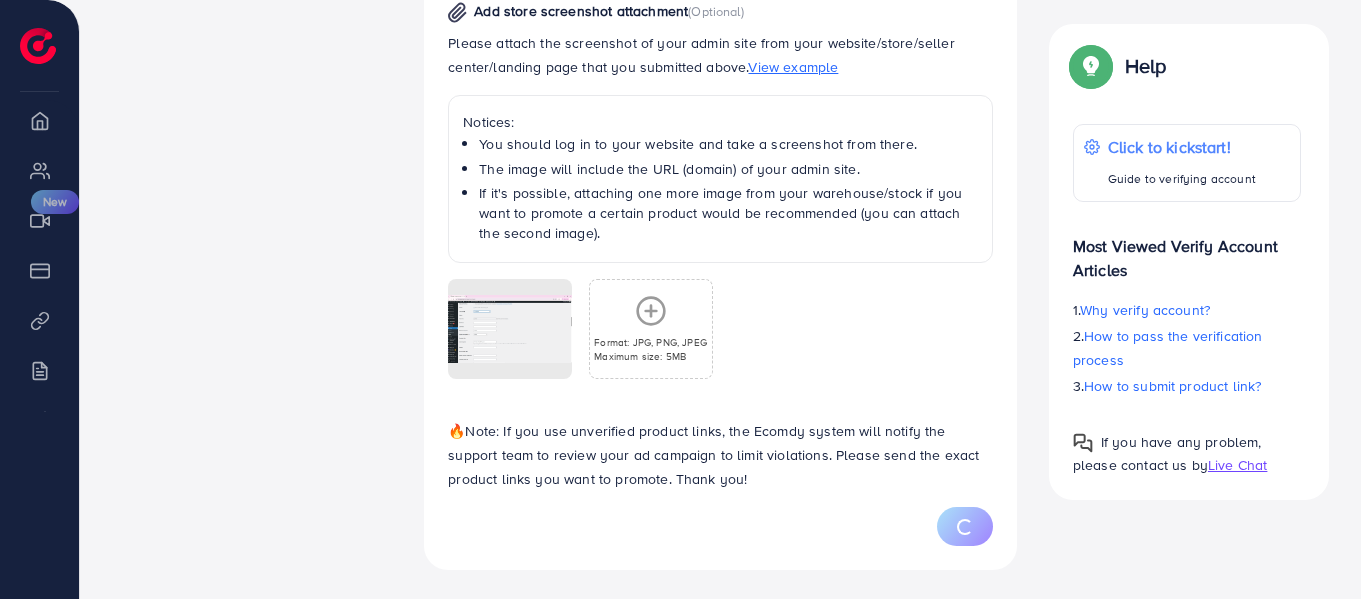 type on "**********" 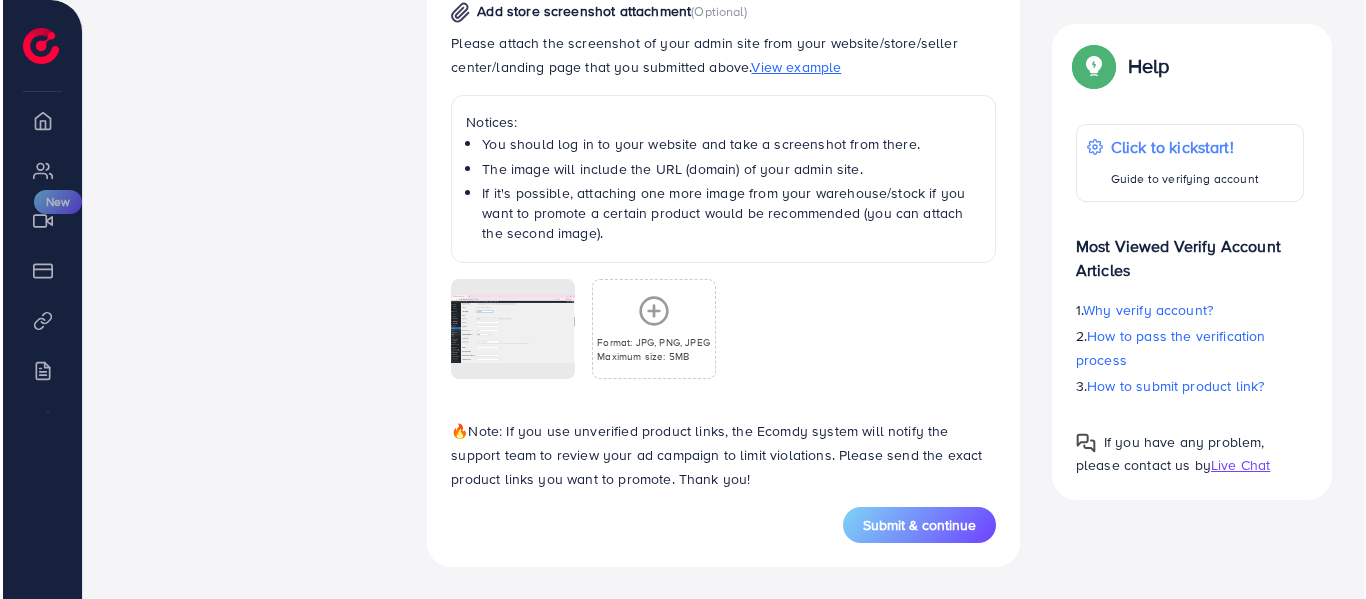 scroll, scrollTop: 0, scrollLeft: 0, axis: both 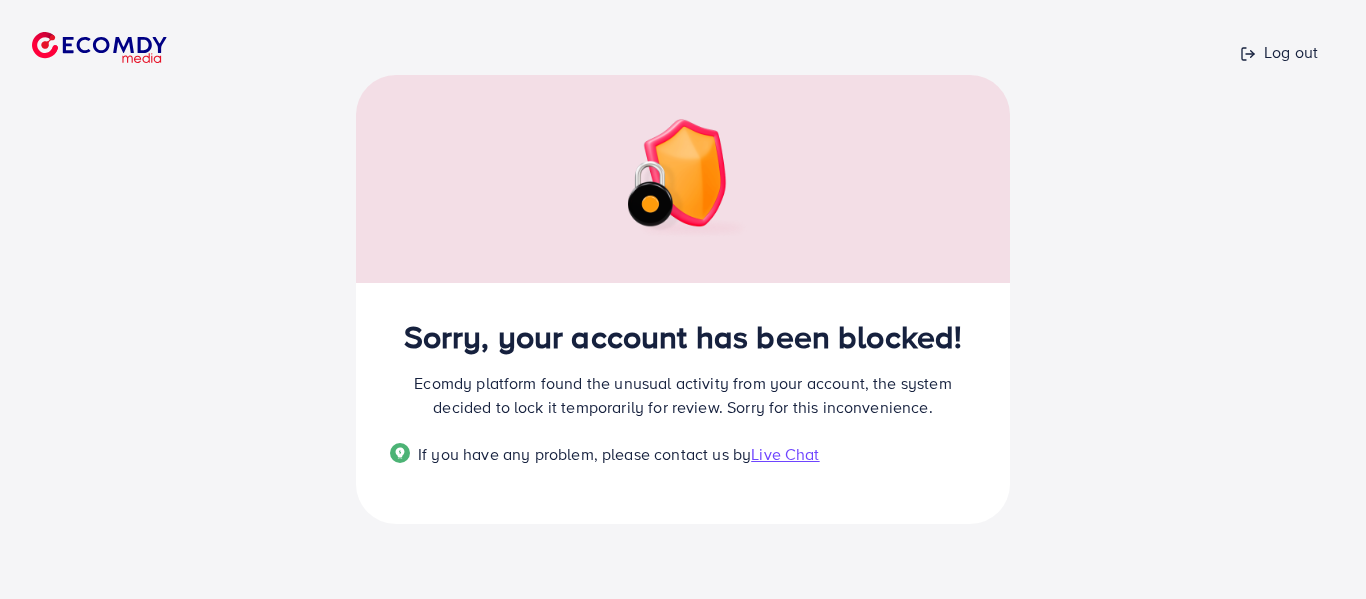 click on "Live Chat" at bounding box center [785, 454] 